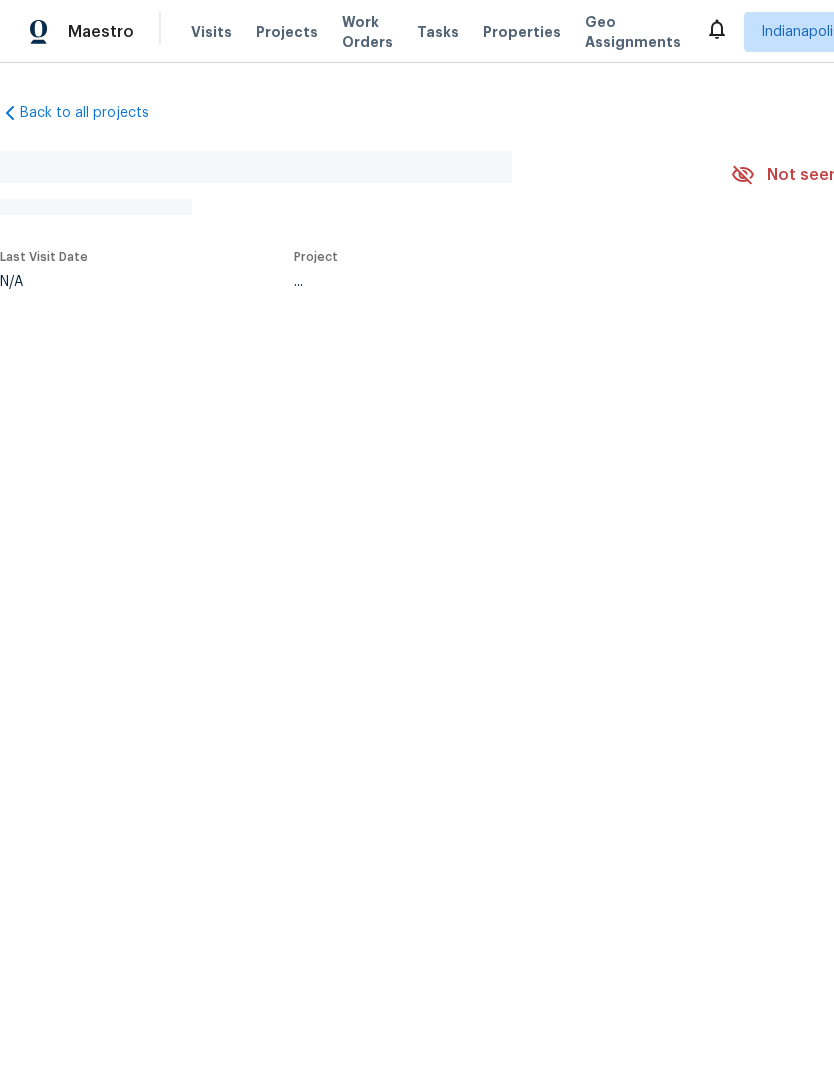 scroll, scrollTop: 0, scrollLeft: 0, axis: both 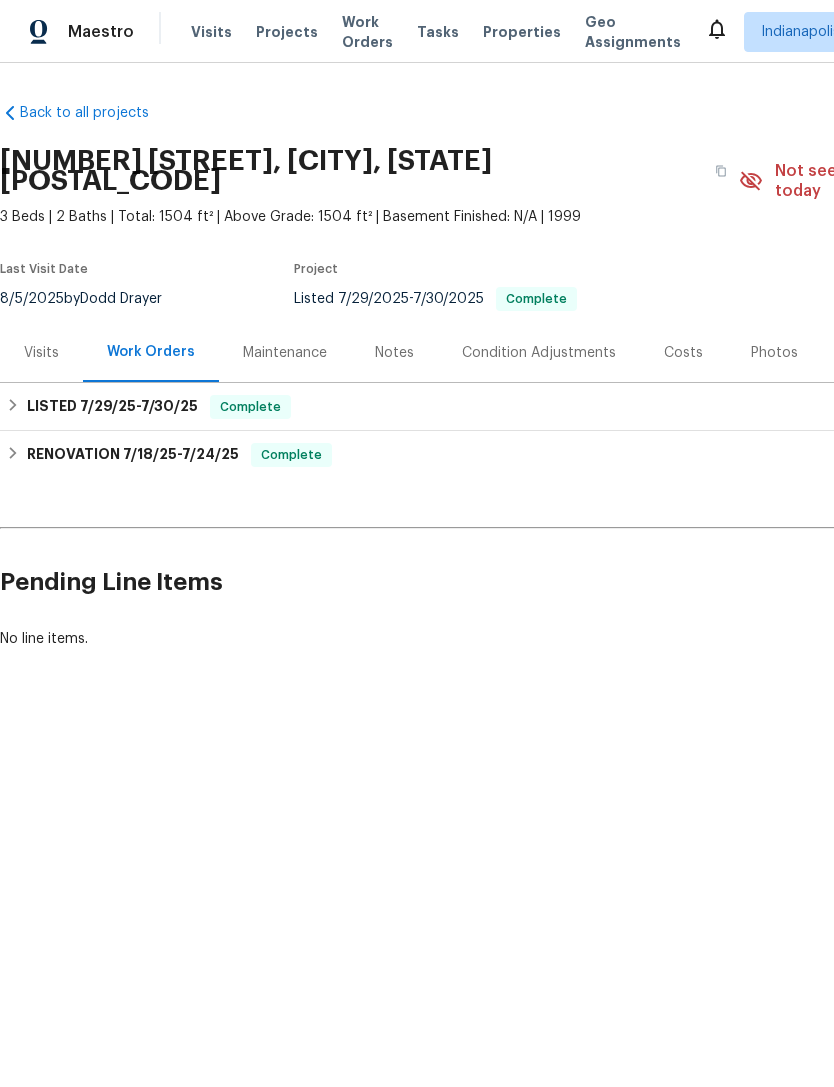 click on "Properties" at bounding box center [522, 32] 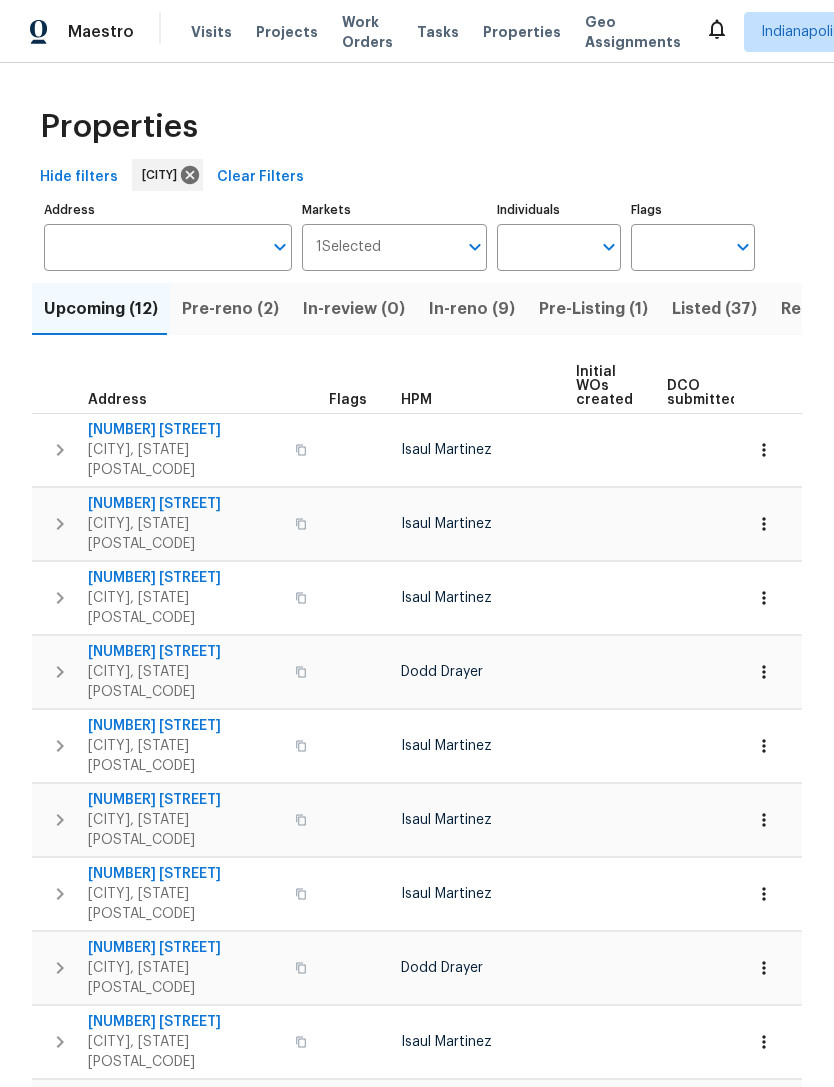 click 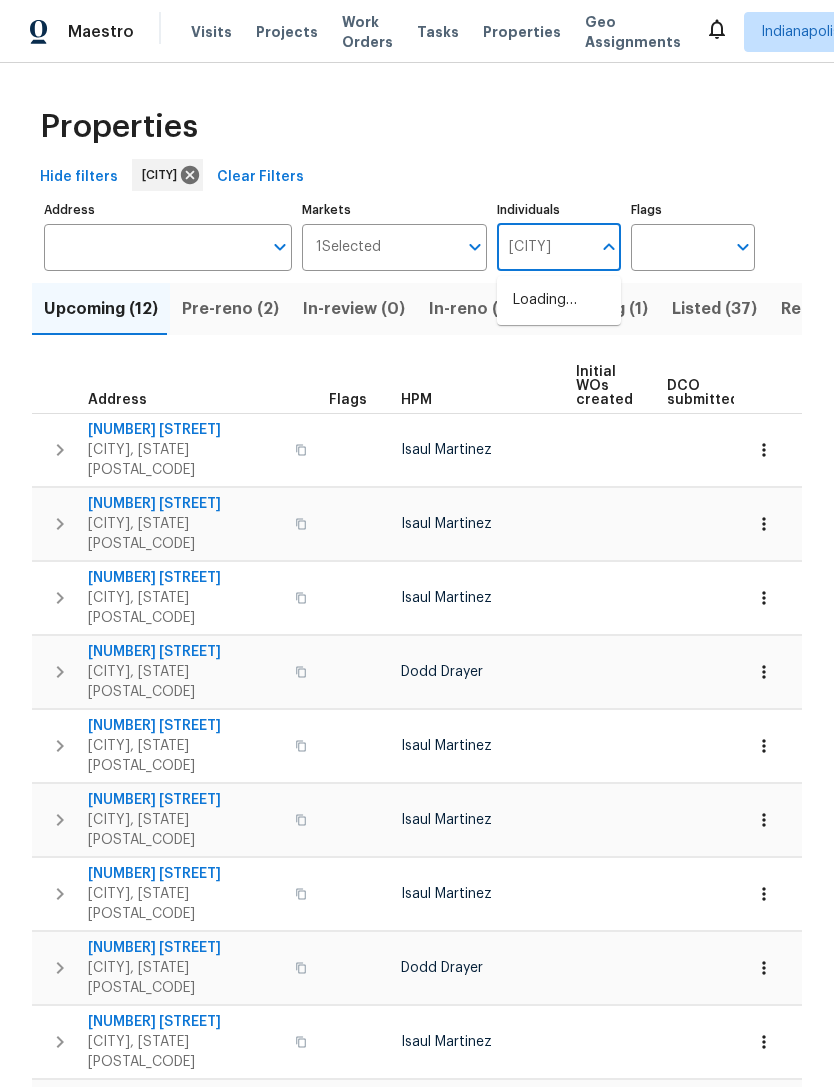 type on "dodd" 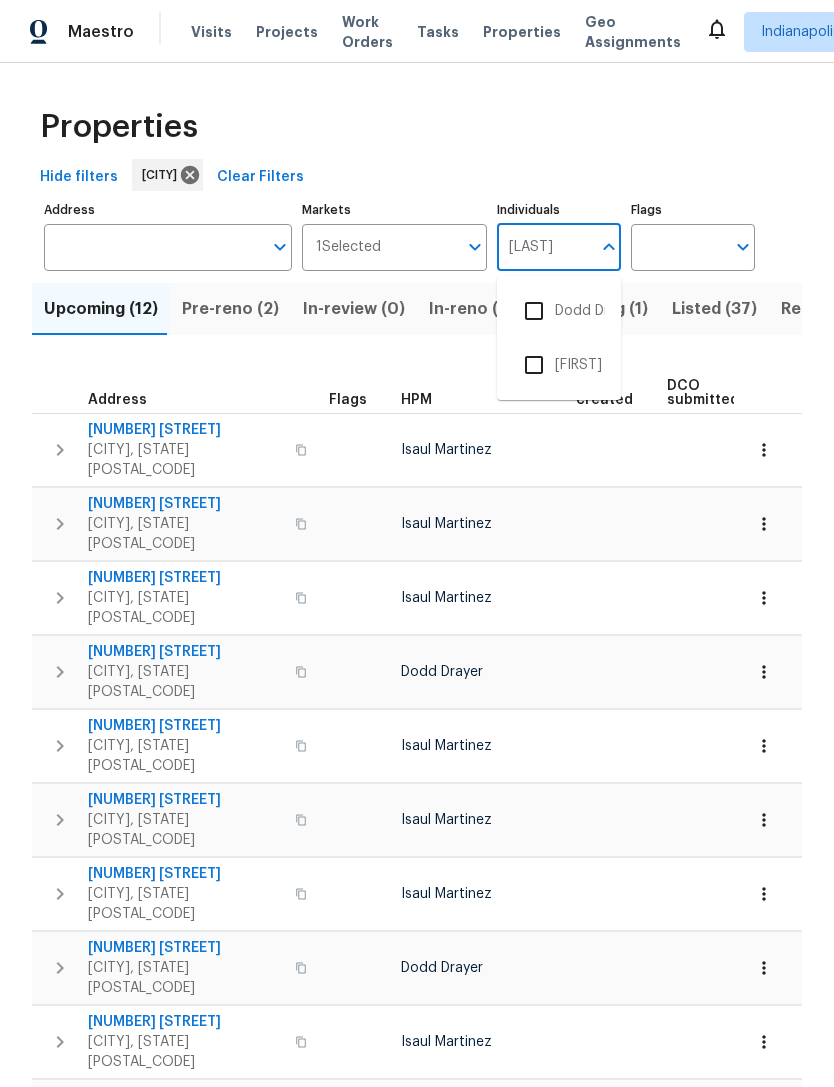 click at bounding box center [534, 311] 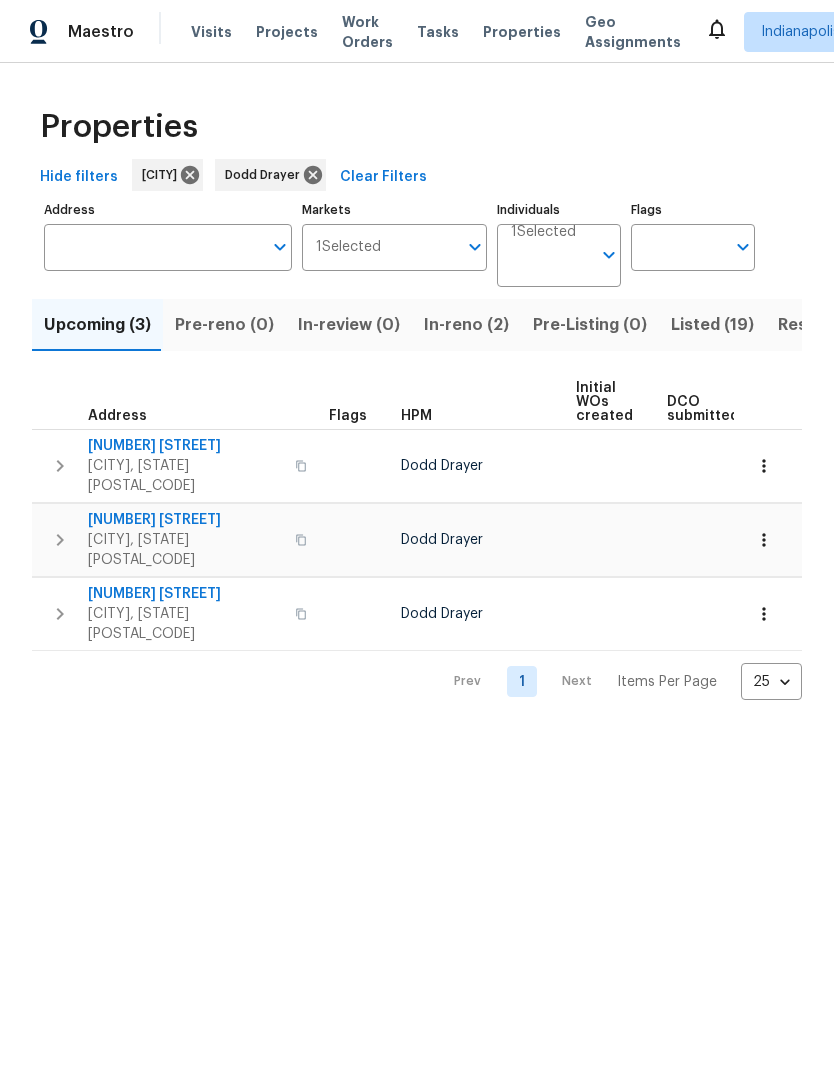 click on "In-reno (2)" at bounding box center (466, 325) 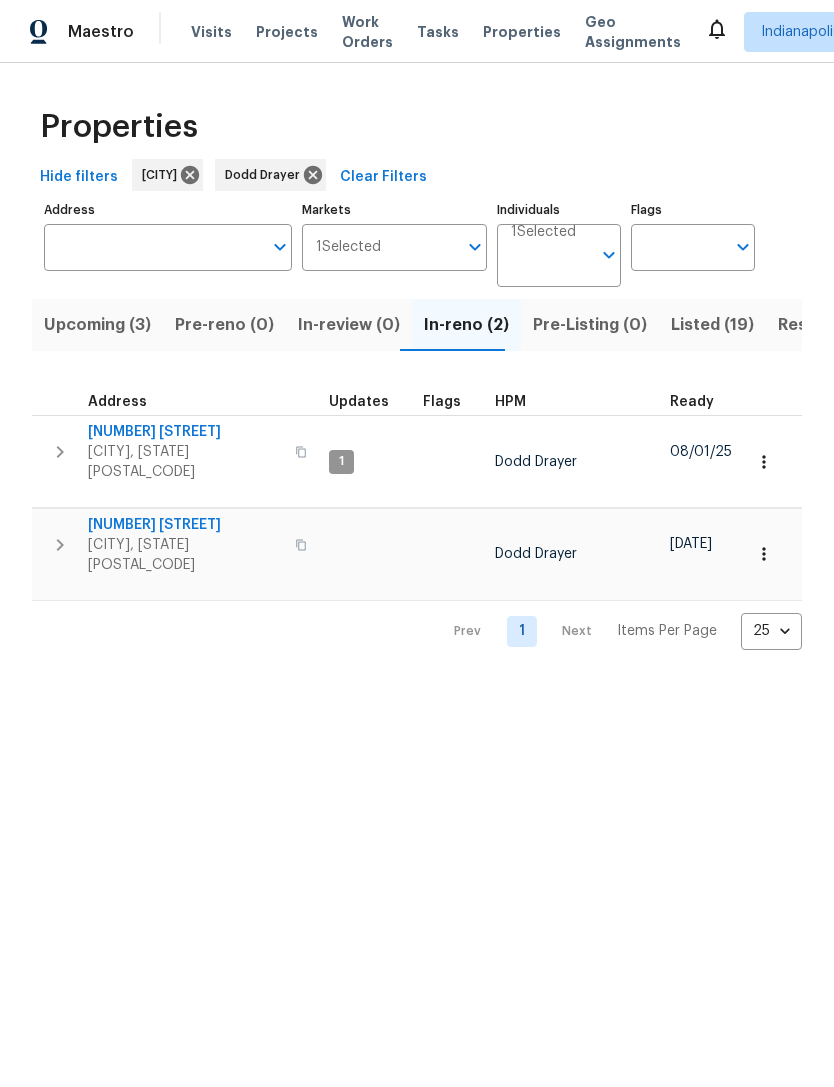 click on "[NUMBER] [STREET]" at bounding box center (185, 432) 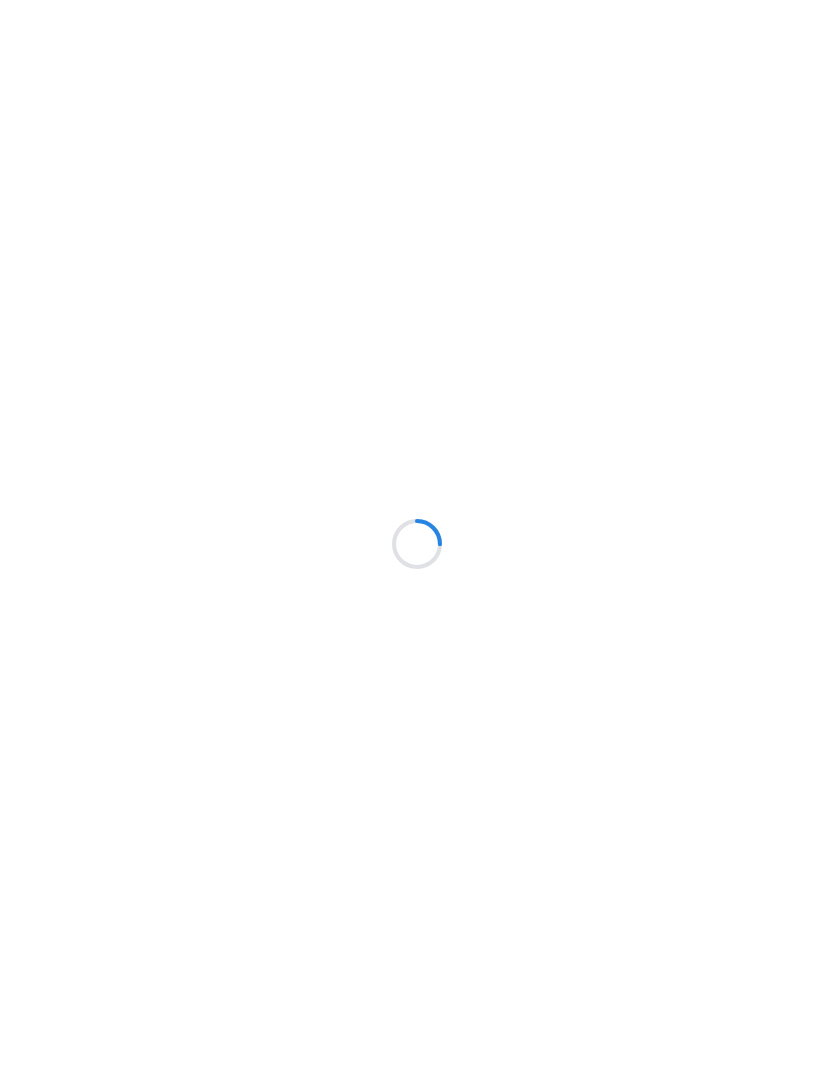 scroll, scrollTop: 0, scrollLeft: 0, axis: both 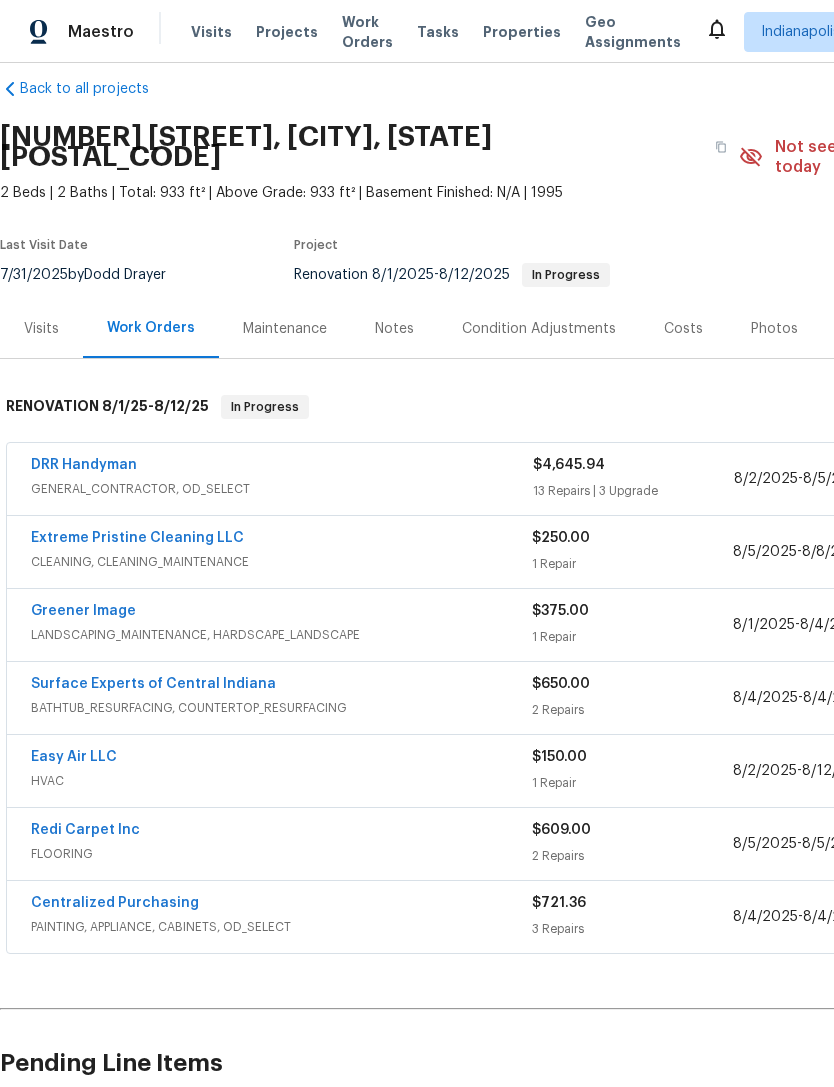 click on "DRR Handyman" at bounding box center [84, 465] 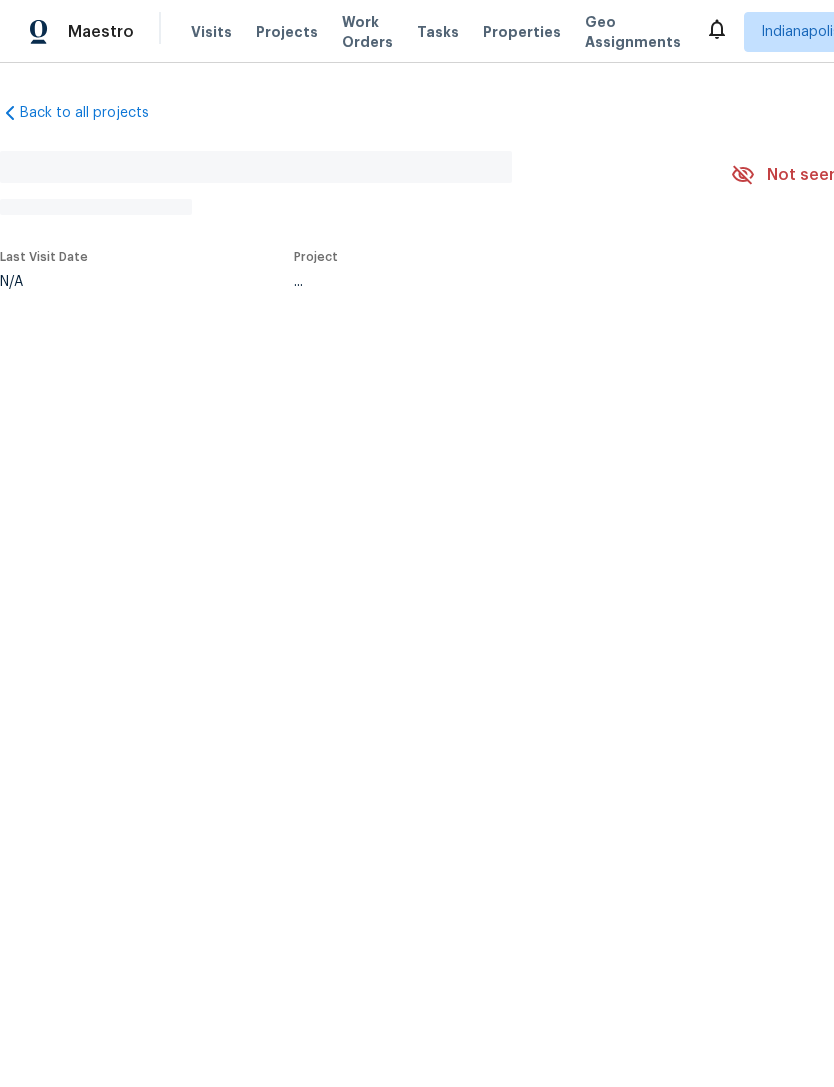 scroll, scrollTop: 0, scrollLeft: 0, axis: both 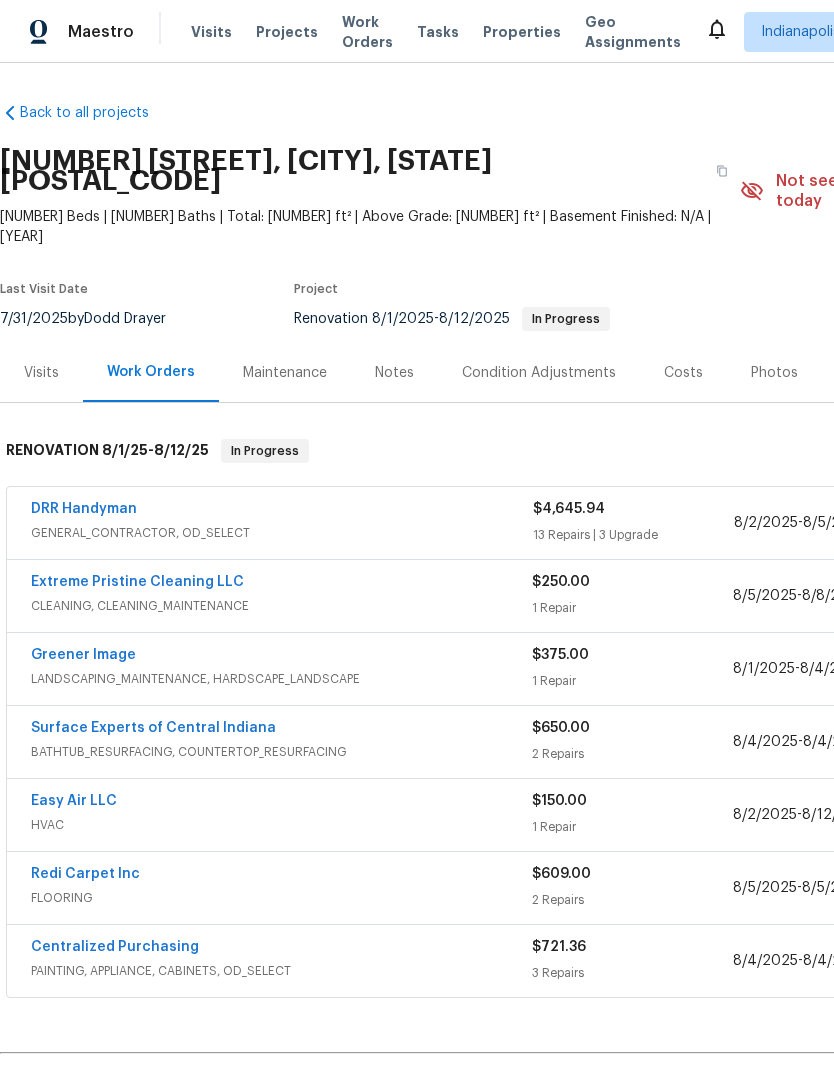 click on "Greener Image" at bounding box center [83, 655] 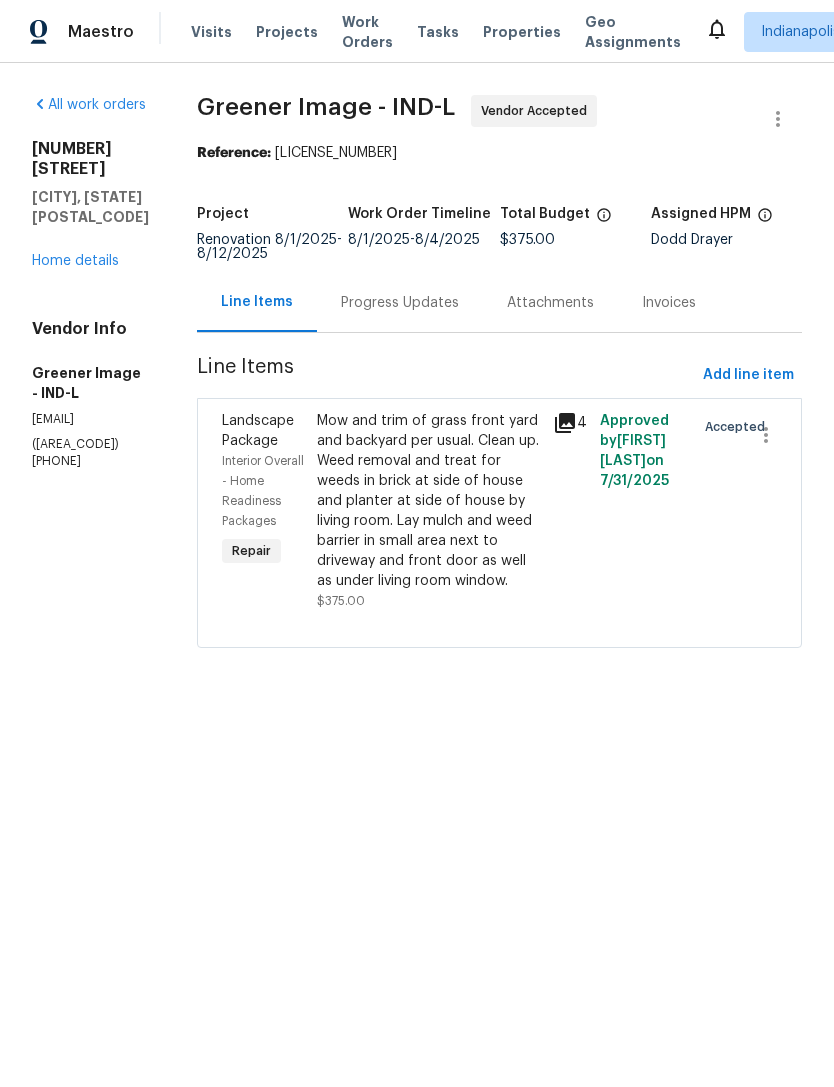 click on "Progress Updates" at bounding box center [400, 303] 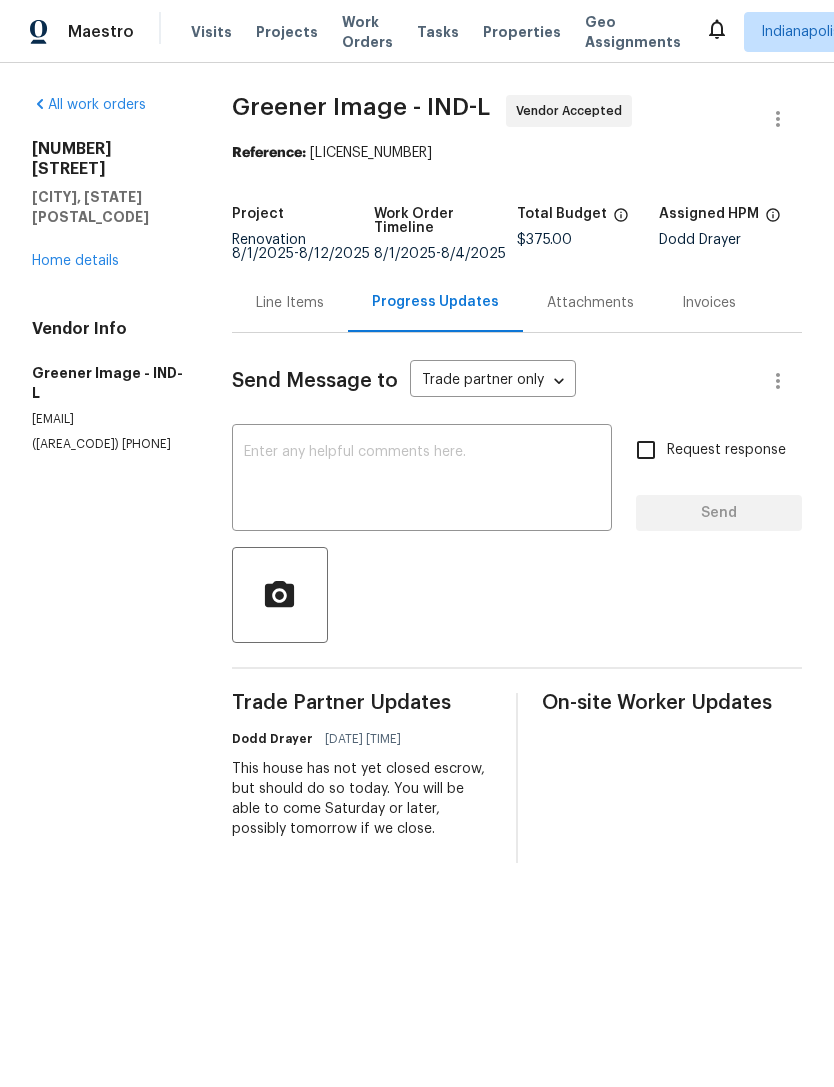 click at bounding box center (422, 480) 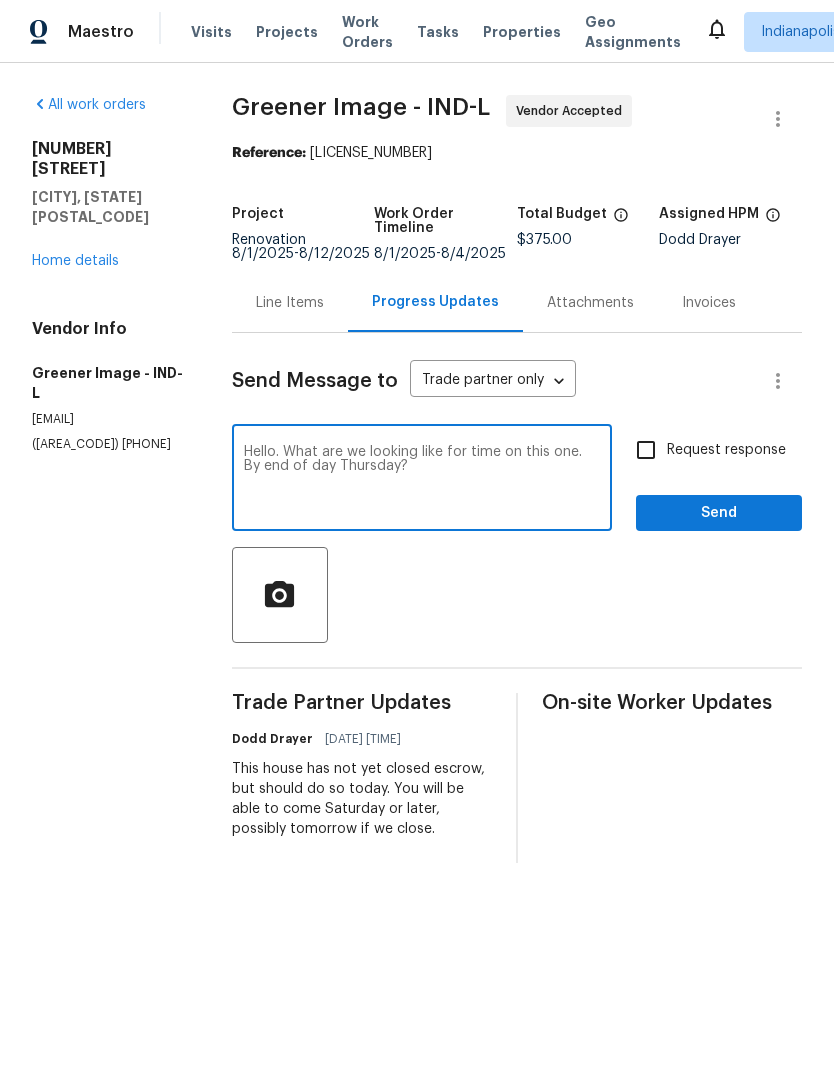 type on "Hello. What are we looking like for time on this one. By end of day Thursday?" 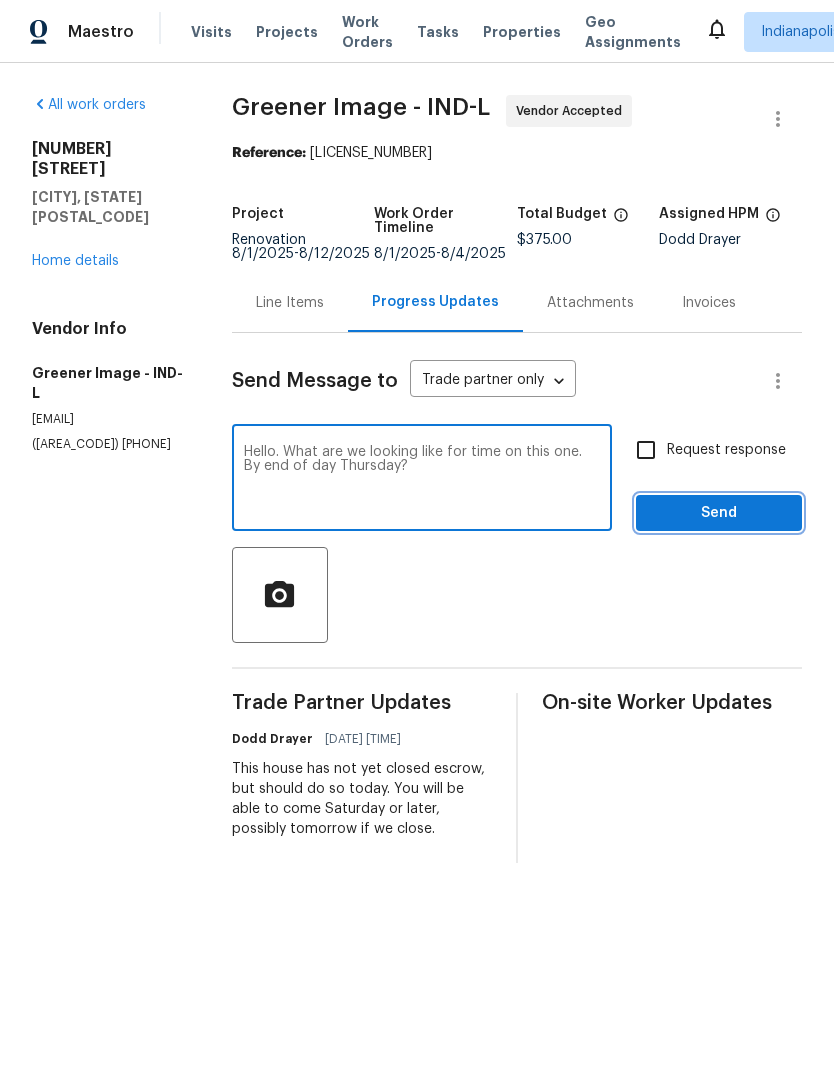 click on "Send" at bounding box center [719, 513] 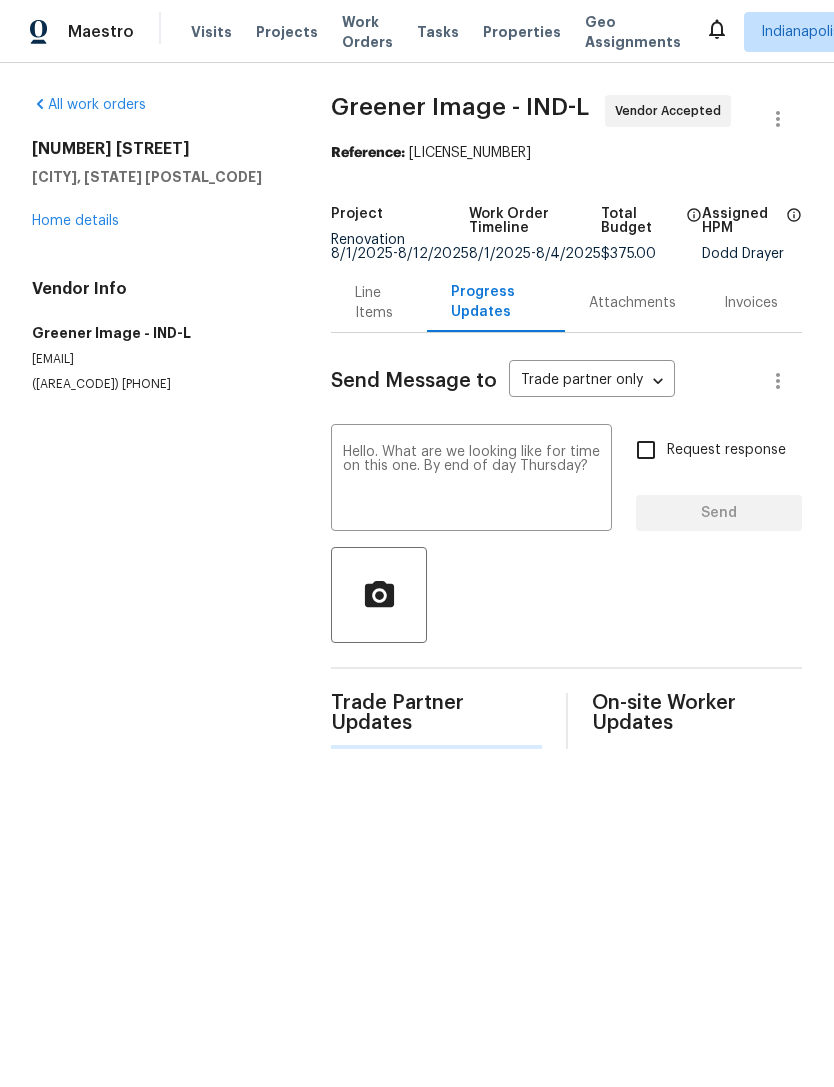 type 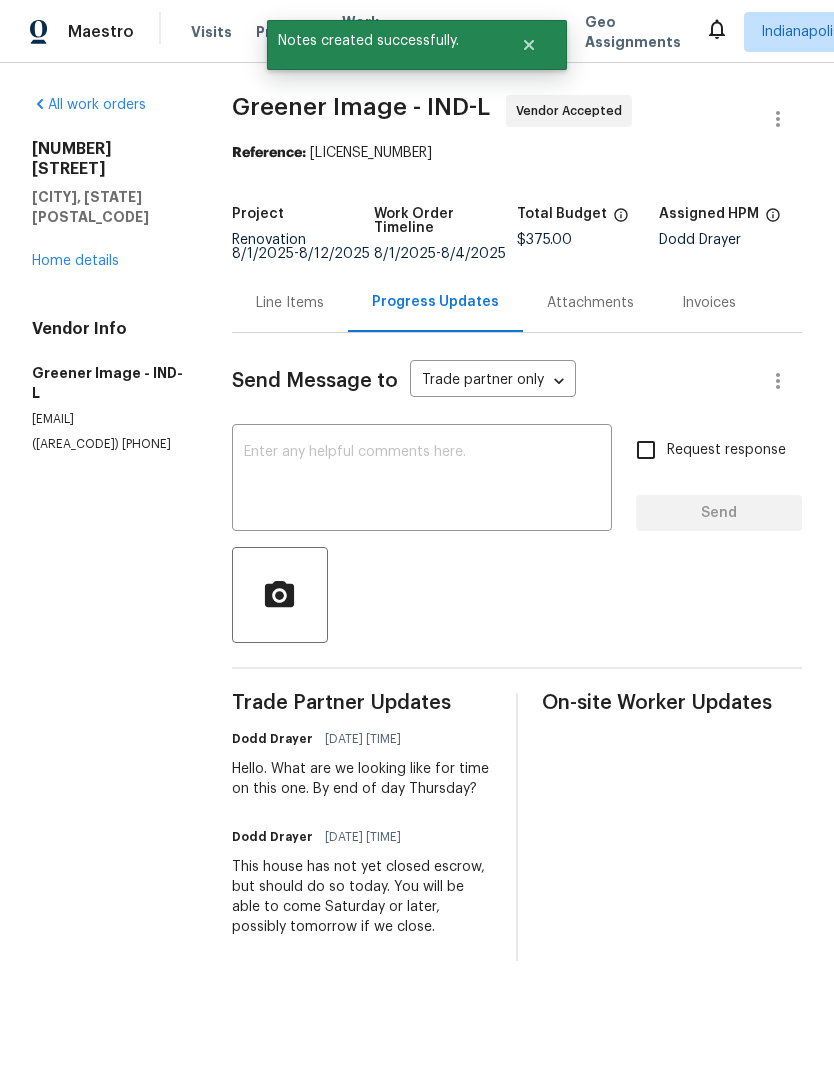 click on "Home details" at bounding box center [75, 261] 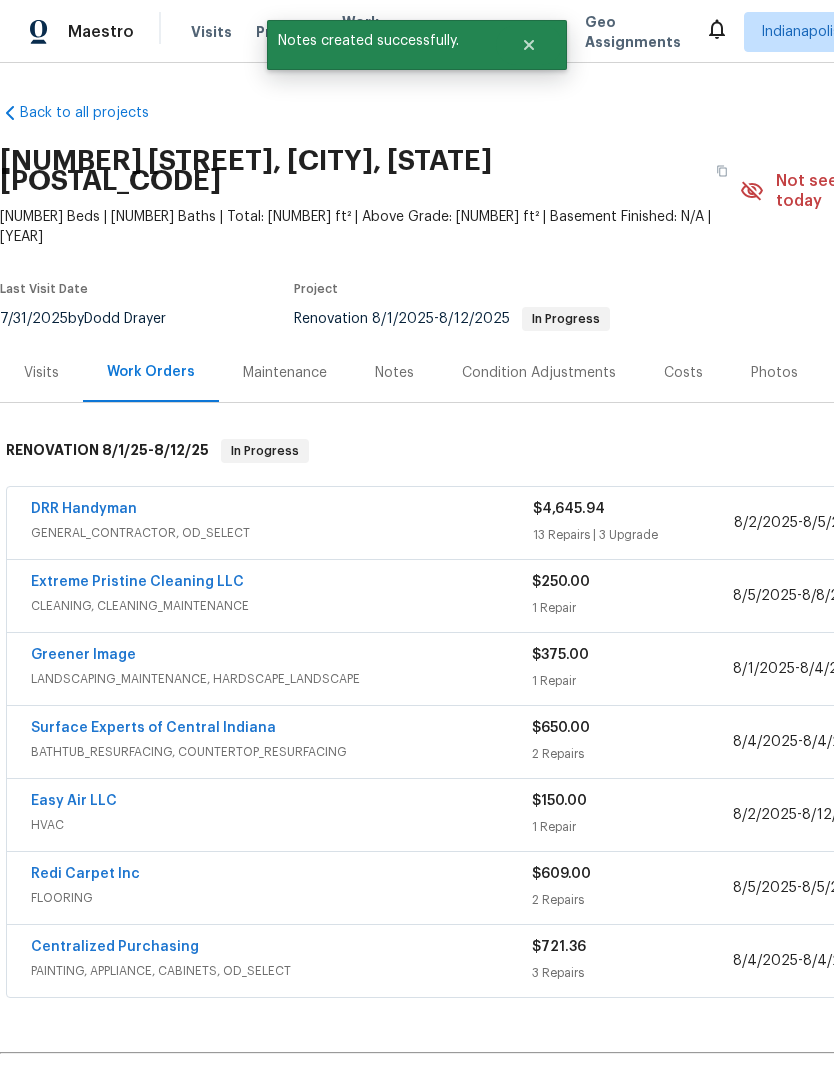 click on "Surface Experts of Central Indiana" at bounding box center (153, 728) 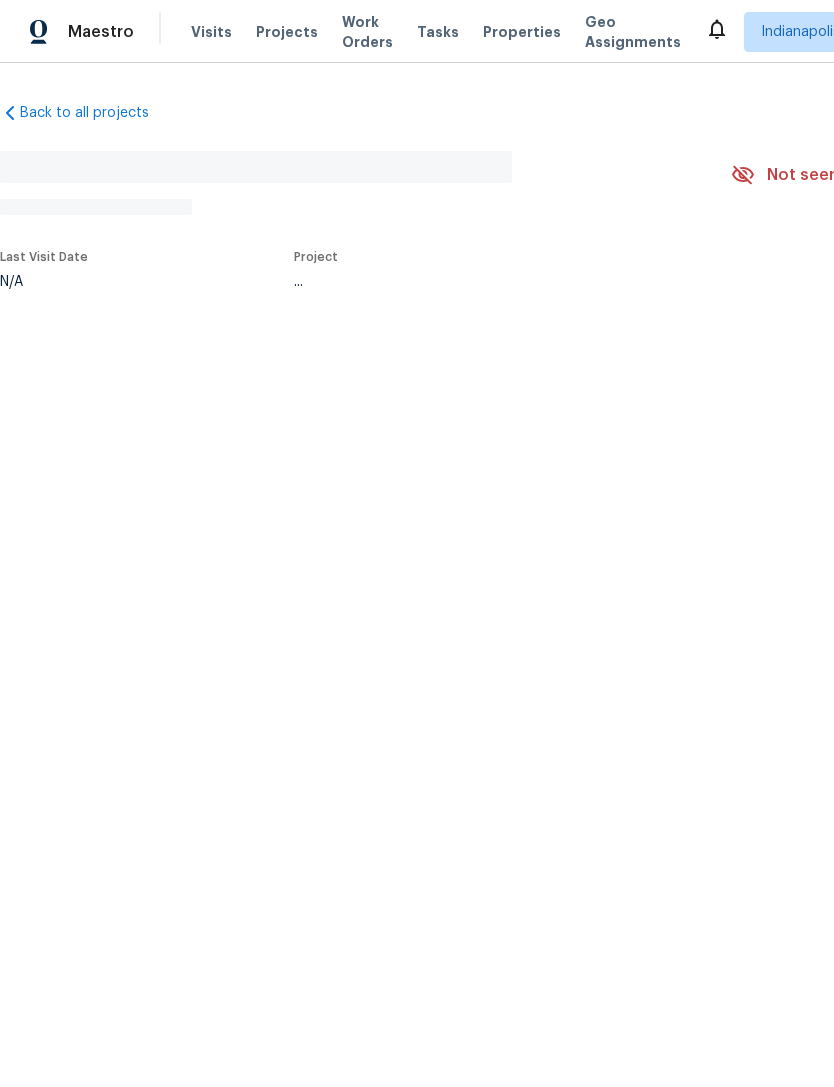 scroll, scrollTop: 0, scrollLeft: 0, axis: both 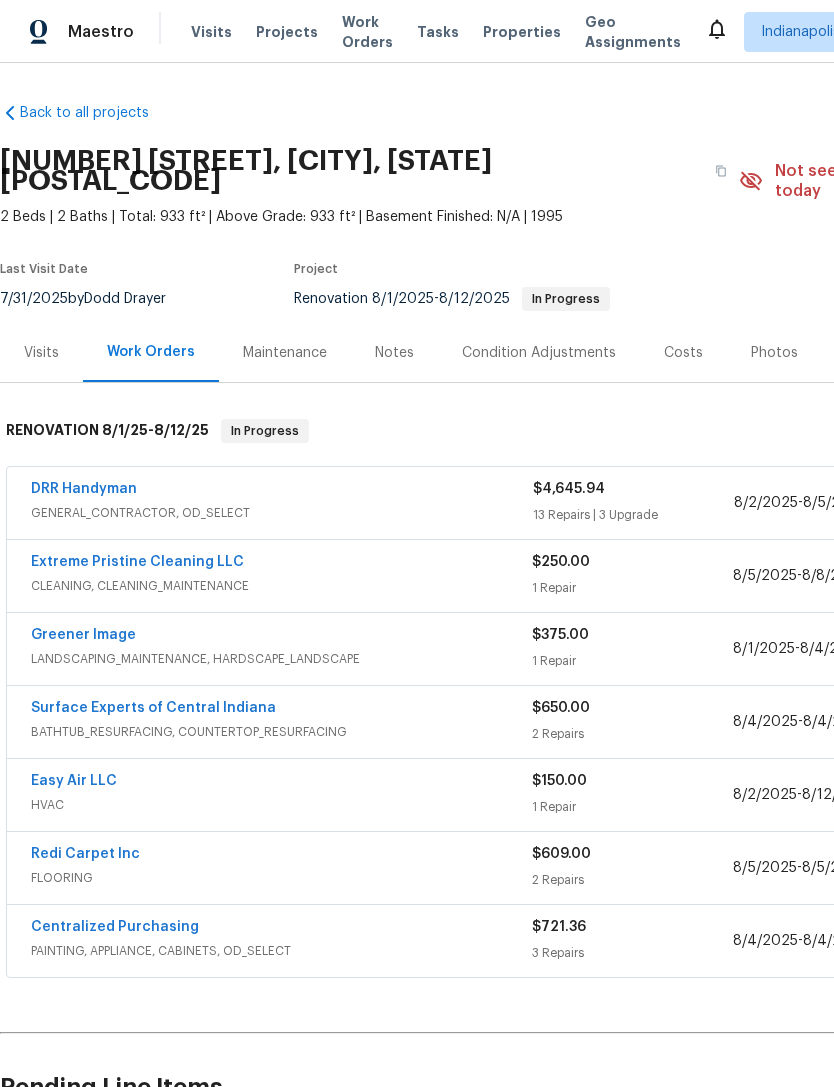 click on "FLOORING" at bounding box center (281, 878) 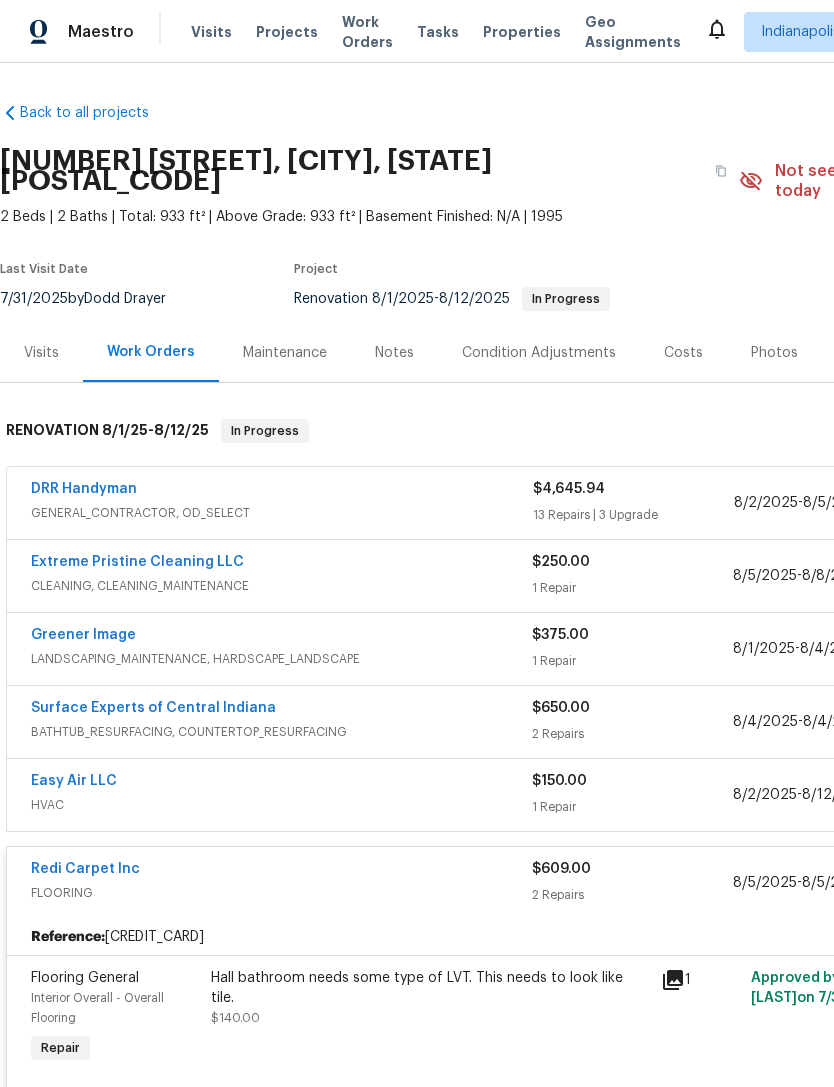 click on "Redi Carpet Inc" at bounding box center (85, 869) 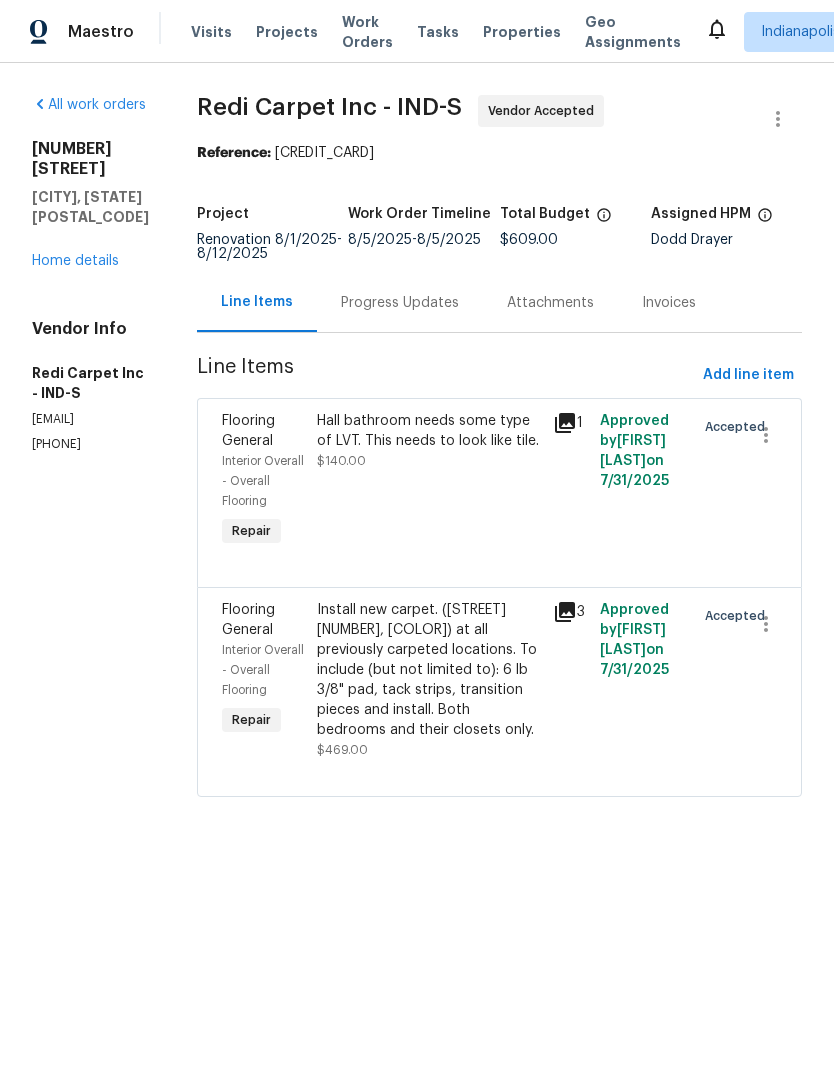 click on "Home details" at bounding box center [75, 261] 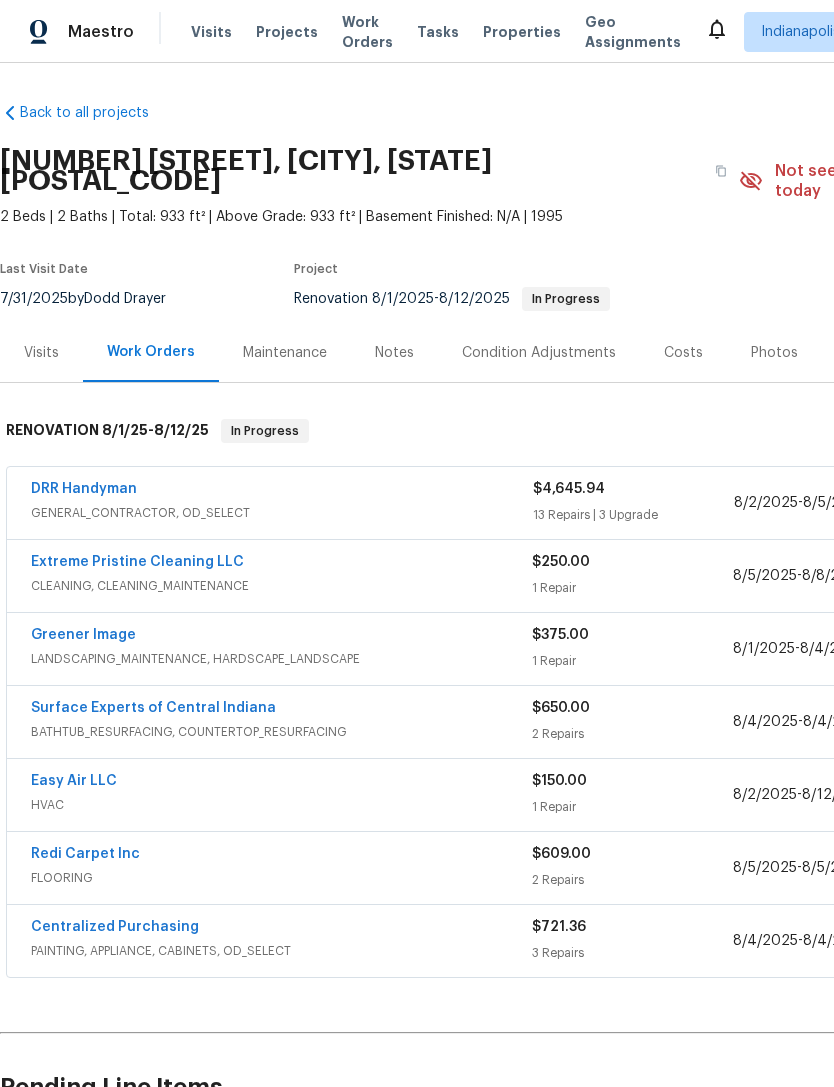 click on "Centralized Purchasing" at bounding box center [115, 927] 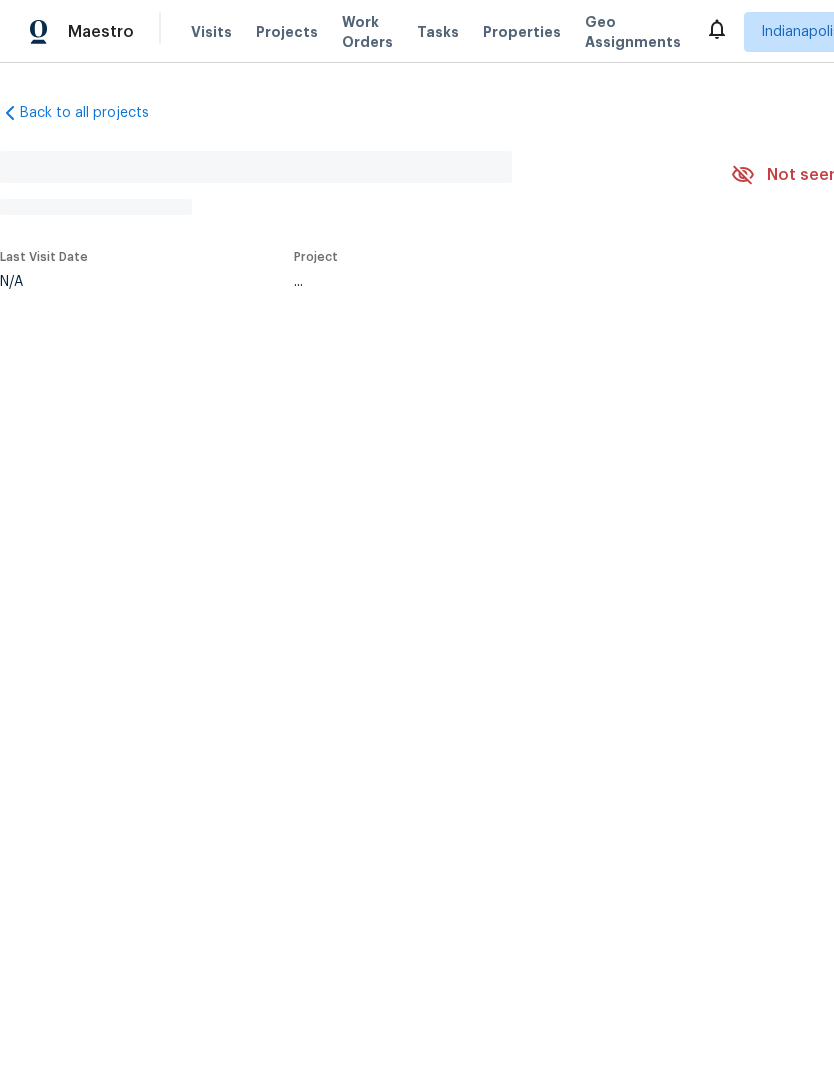 scroll, scrollTop: 0, scrollLeft: 0, axis: both 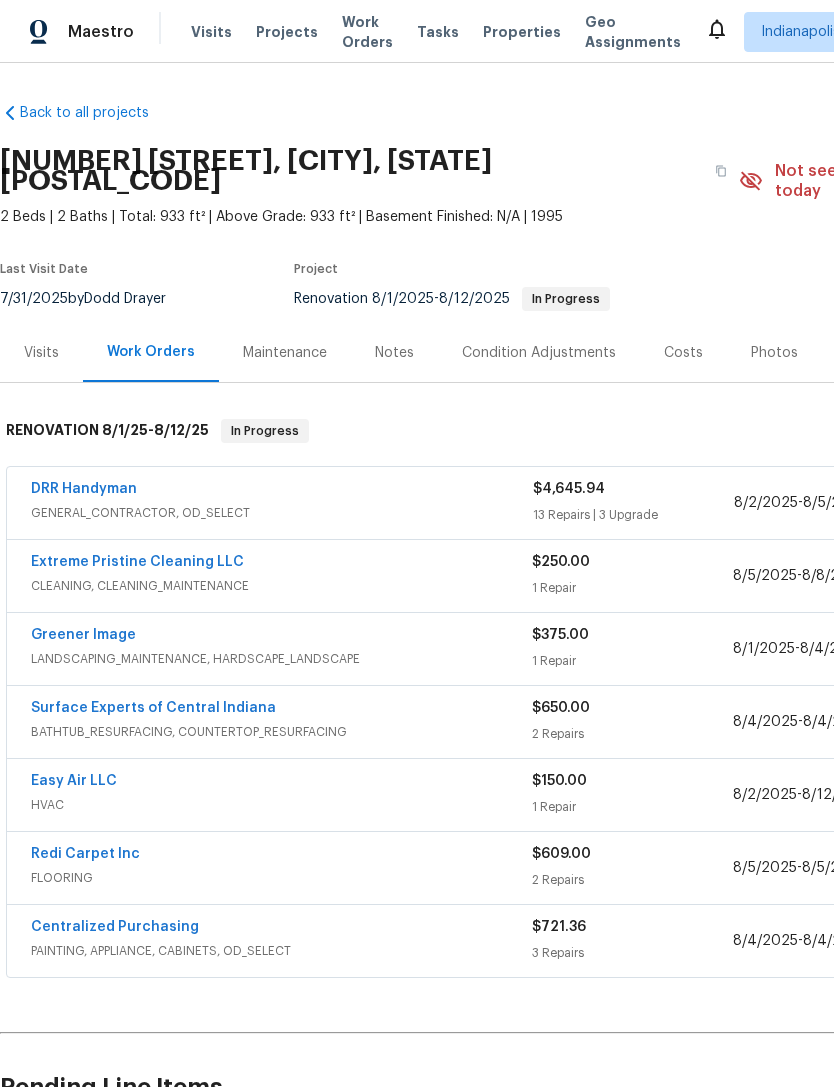 click on "Properties" at bounding box center (522, 32) 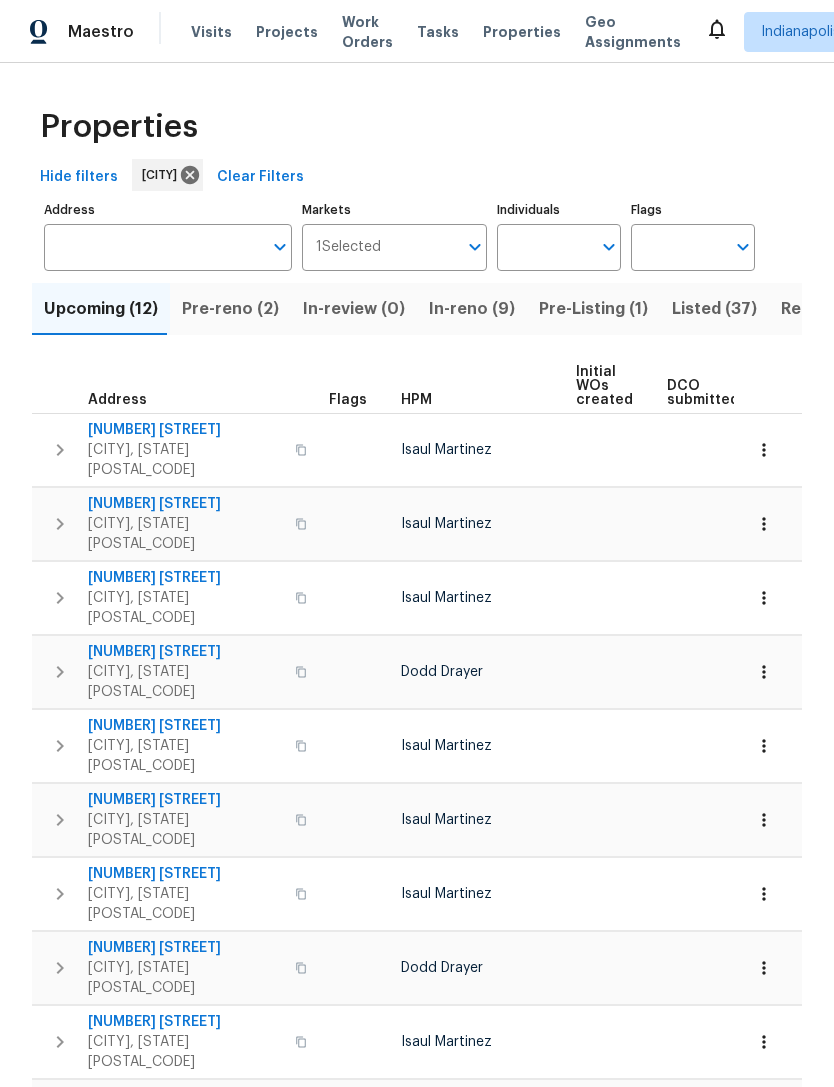 click on "Pre-Listing (1)" at bounding box center [593, 309] 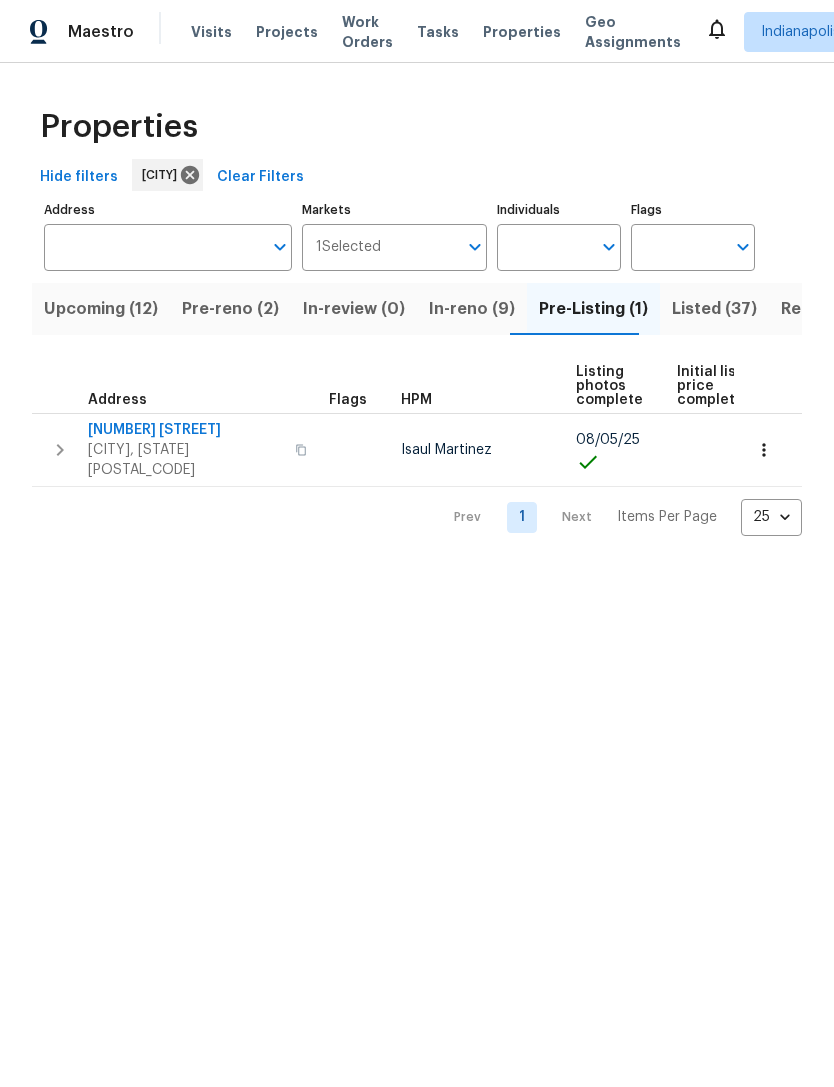 click on "In-reno (9)" at bounding box center [472, 309] 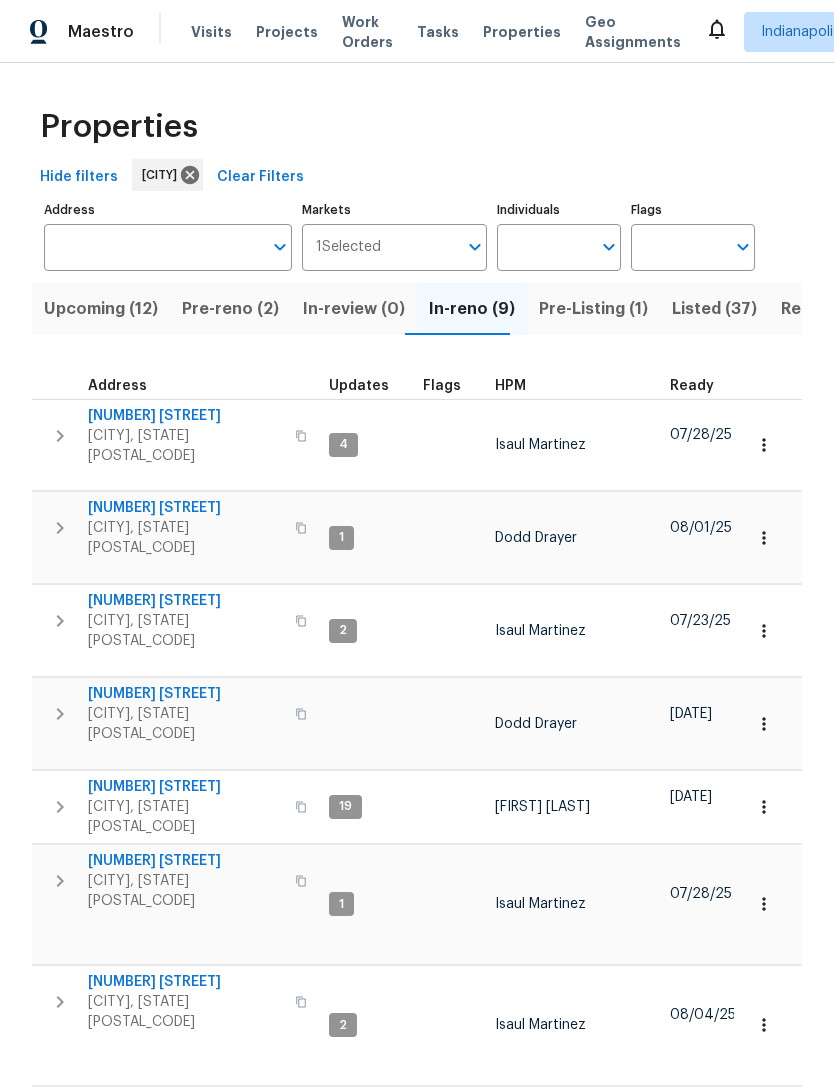 click on "[CITY], [STATE] [POSTAL_CODE]" at bounding box center [185, 724] 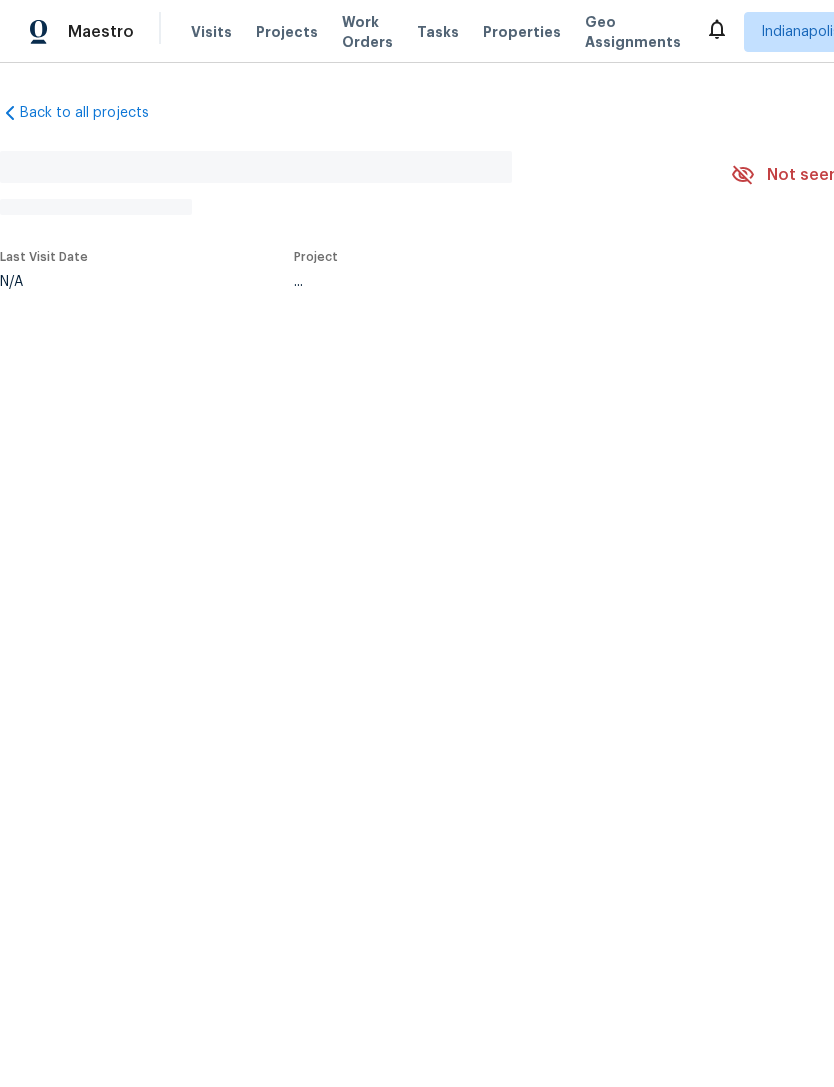 scroll, scrollTop: 0, scrollLeft: 0, axis: both 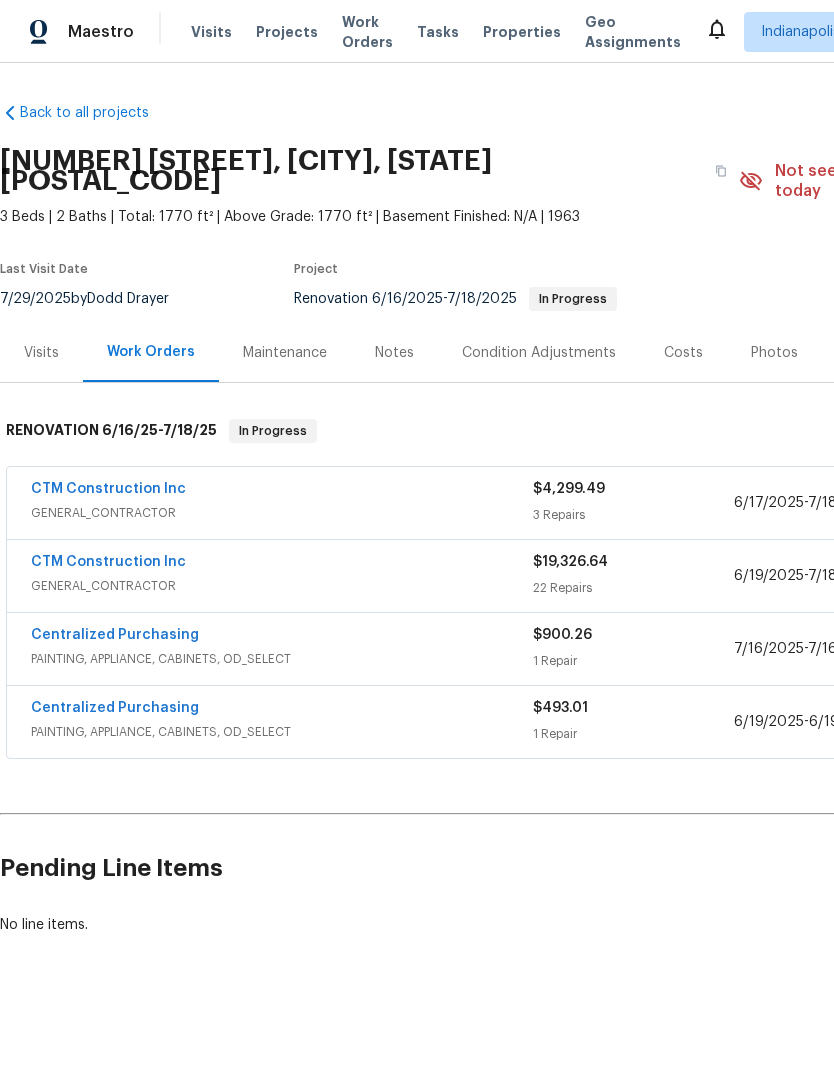 click on "CTM Construction Inc" at bounding box center (108, 562) 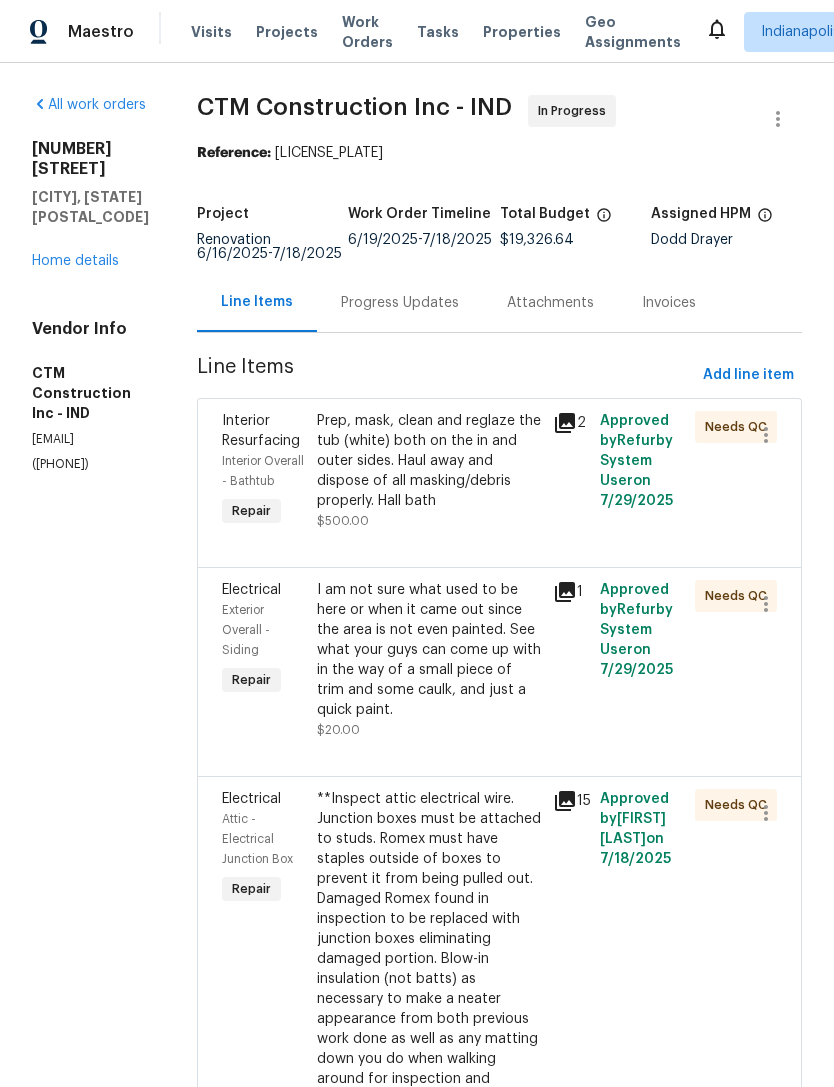 scroll, scrollTop: 0, scrollLeft: 0, axis: both 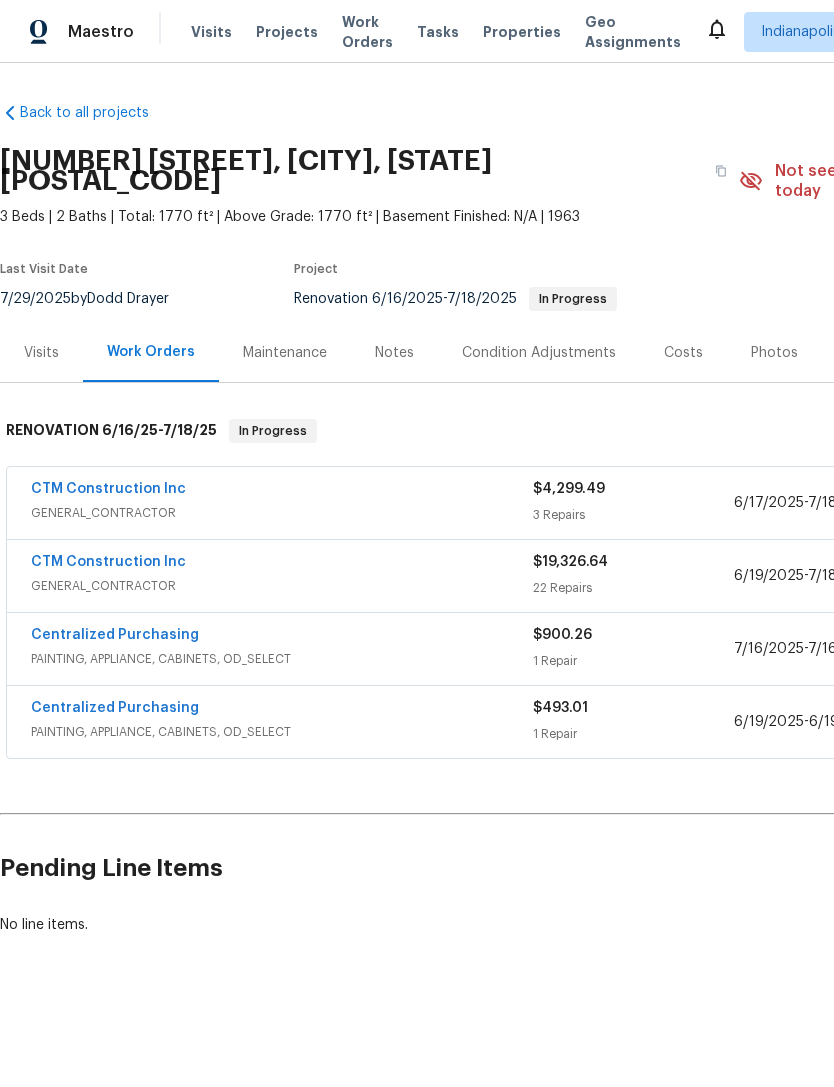 click on "Notes" at bounding box center [394, 353] 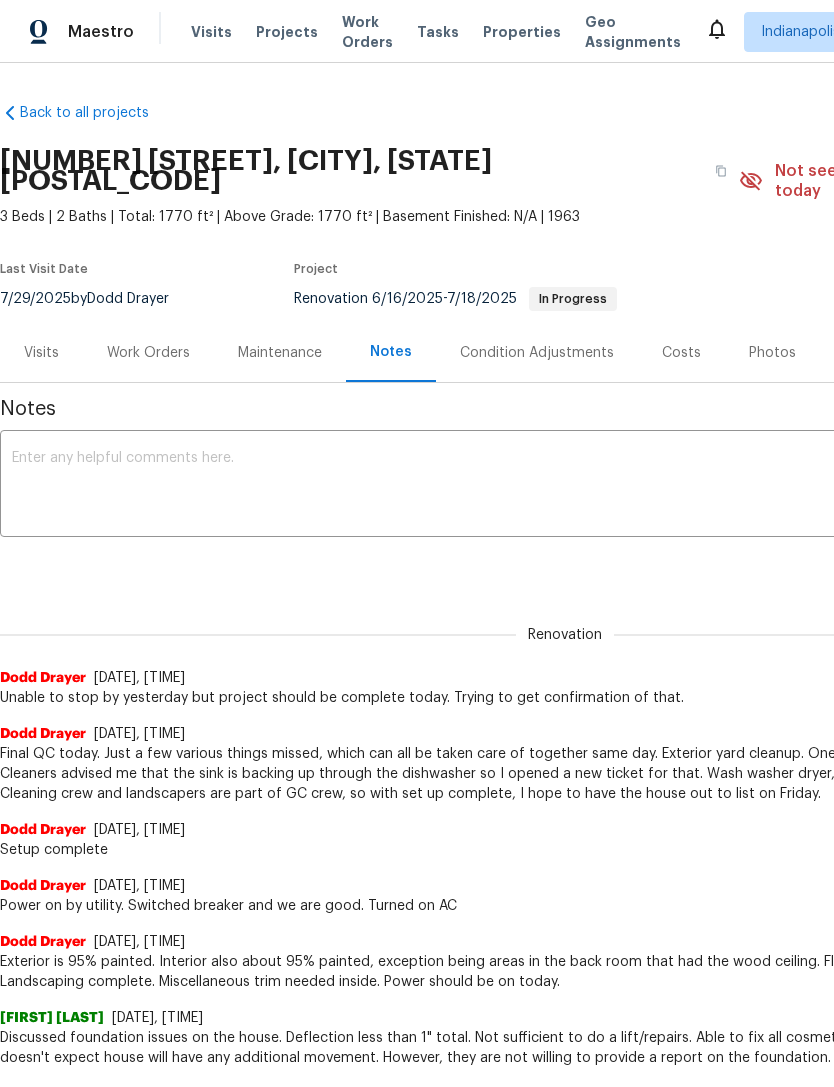 click at bounding box center [565, 486] 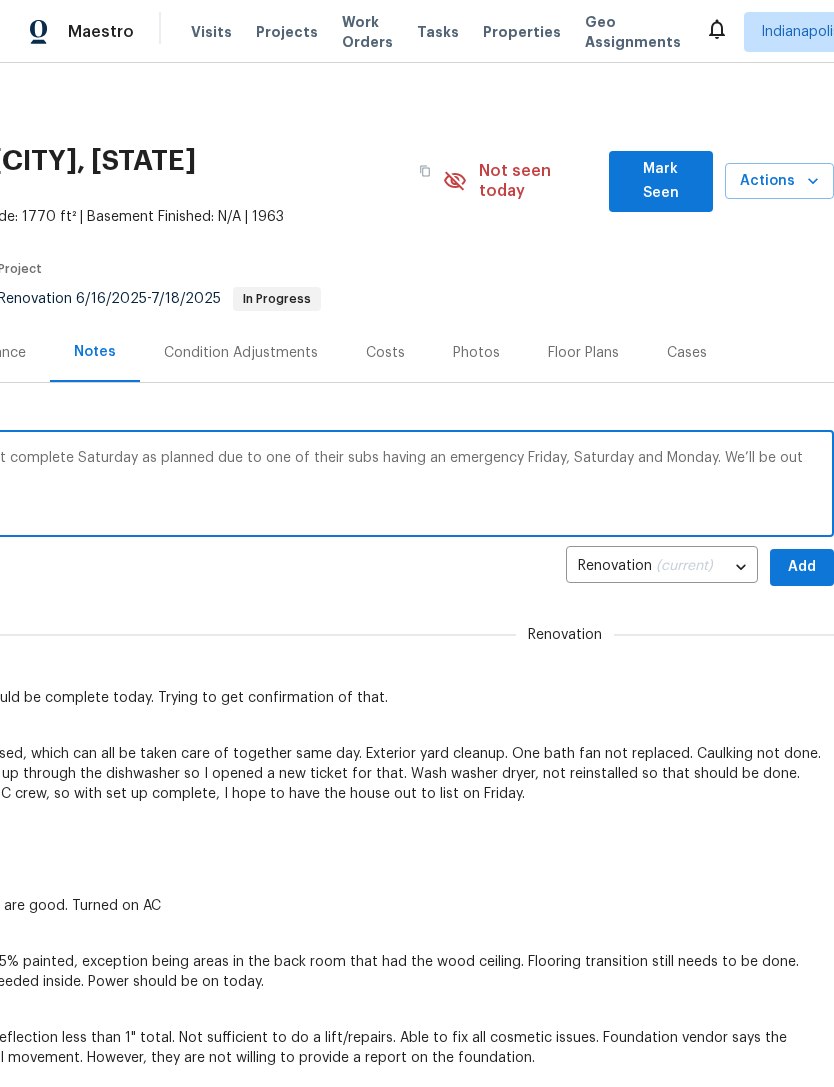 scroll, scrollTop: 0, scrollLeft: 0, axis: both 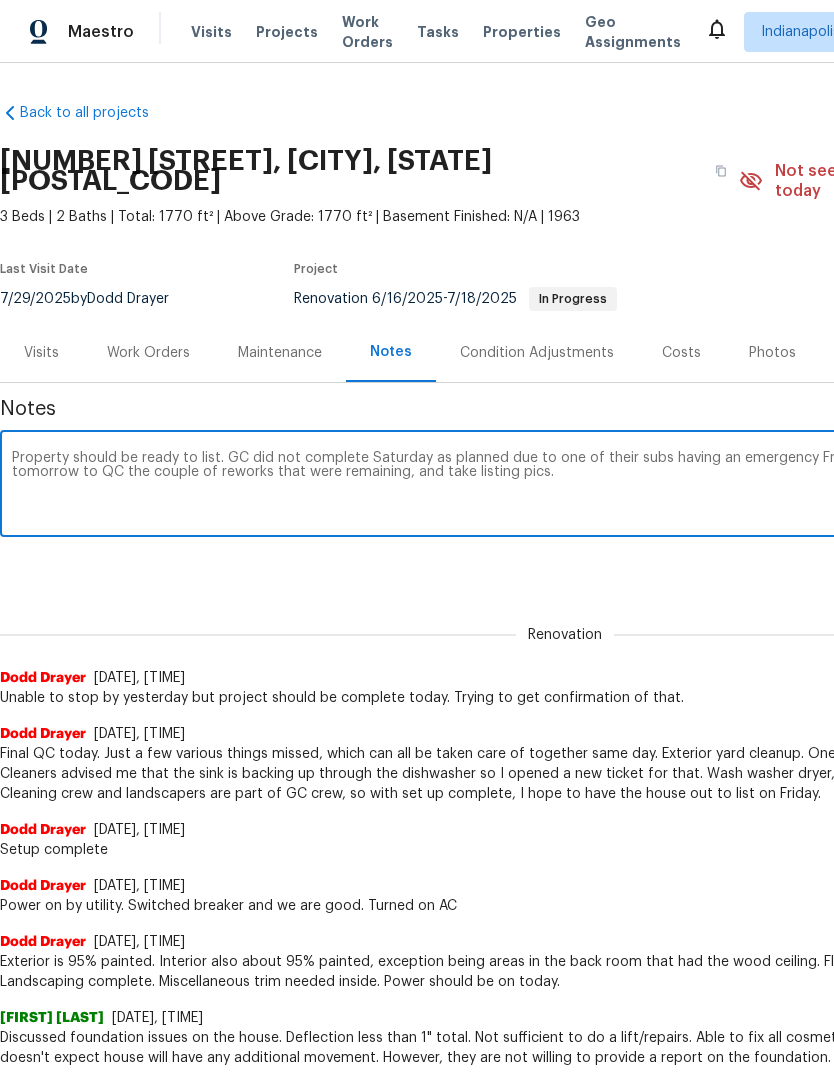 type on "Property should be ready to list. GC did not complete Saturday as planned due to one of their subs having an emergency Friday, Saturday and Monday. We’ll be out tomorrow to QC the couple of reworks that were remaining, and take listing pics." 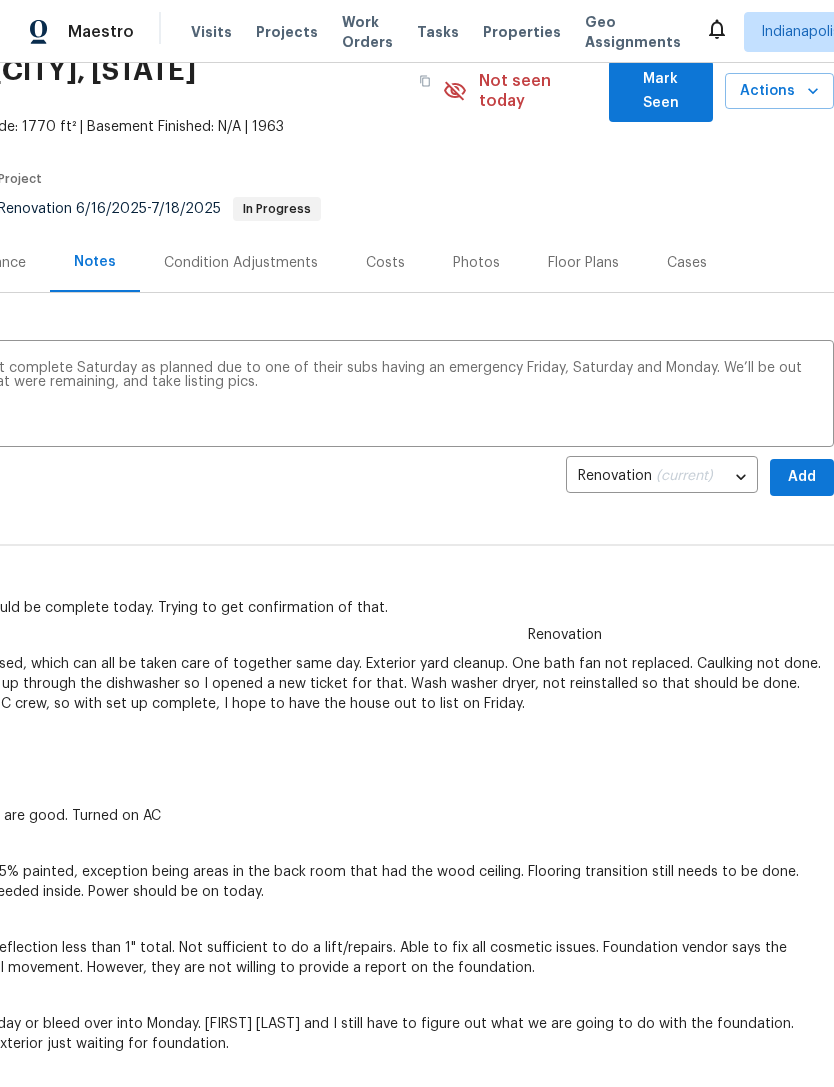 scroll, scrollTop: 92, scrollLeft: 296, axis: both 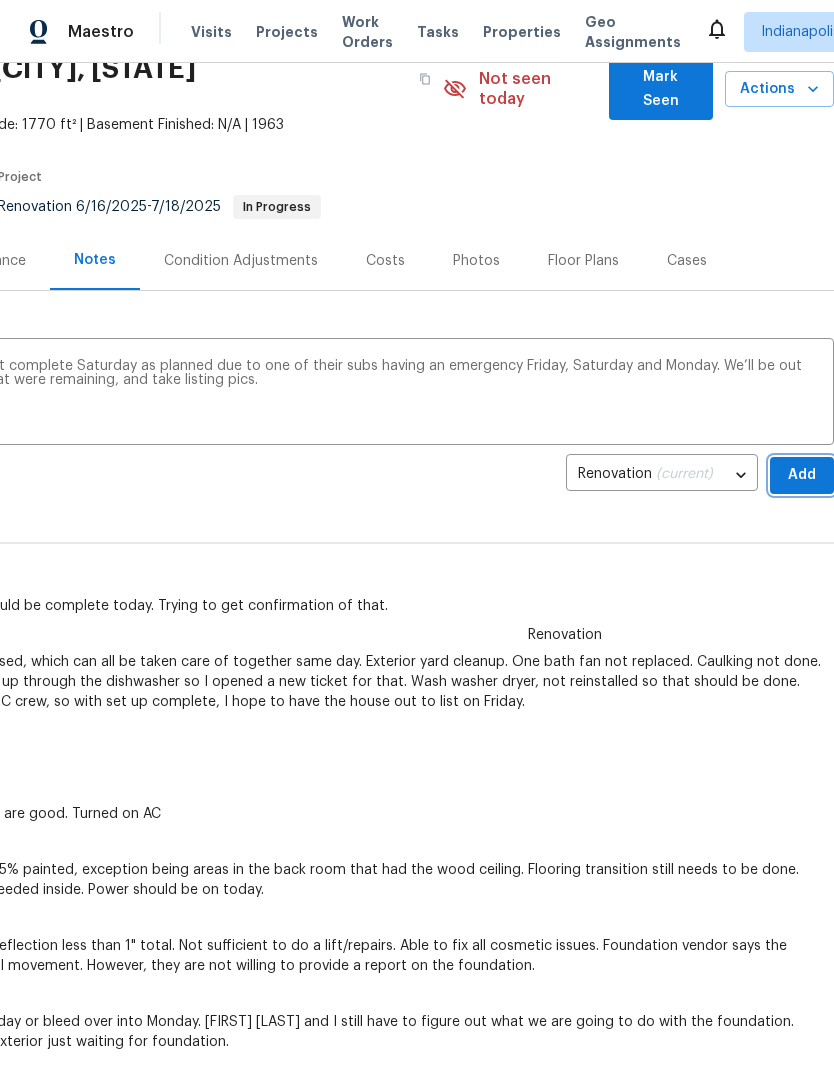 click on "Add" at bounding box center [802, 475] 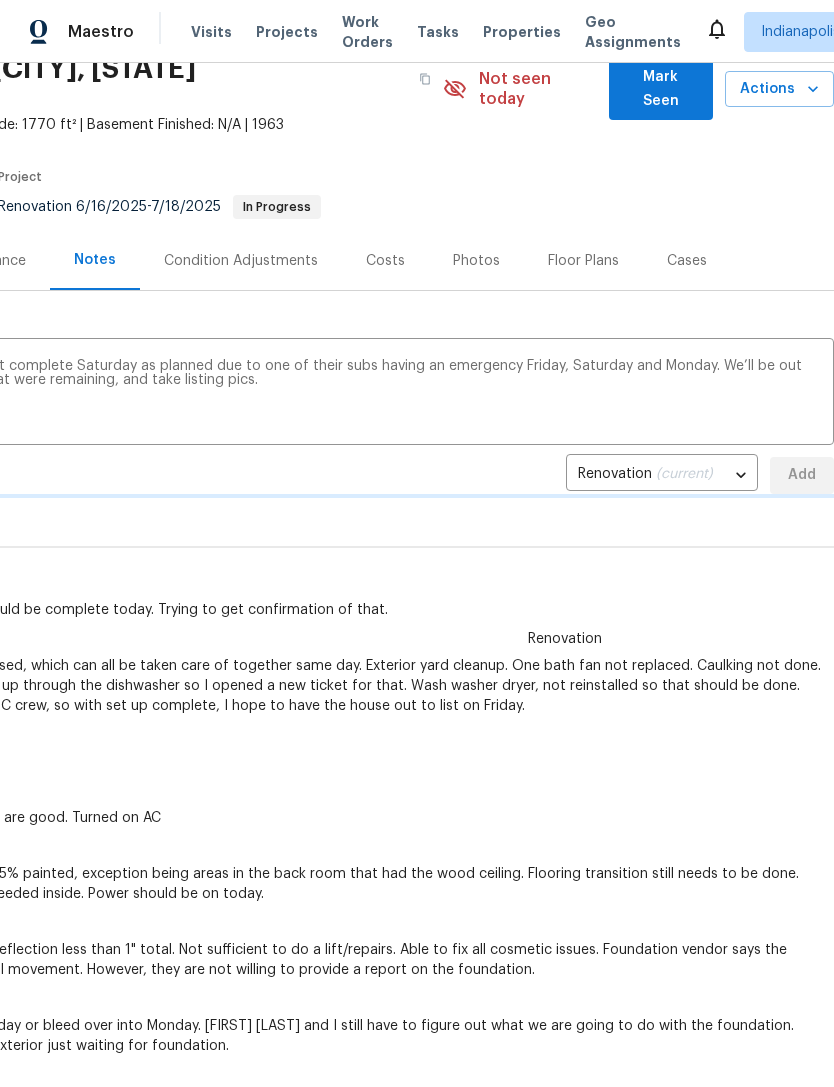 type 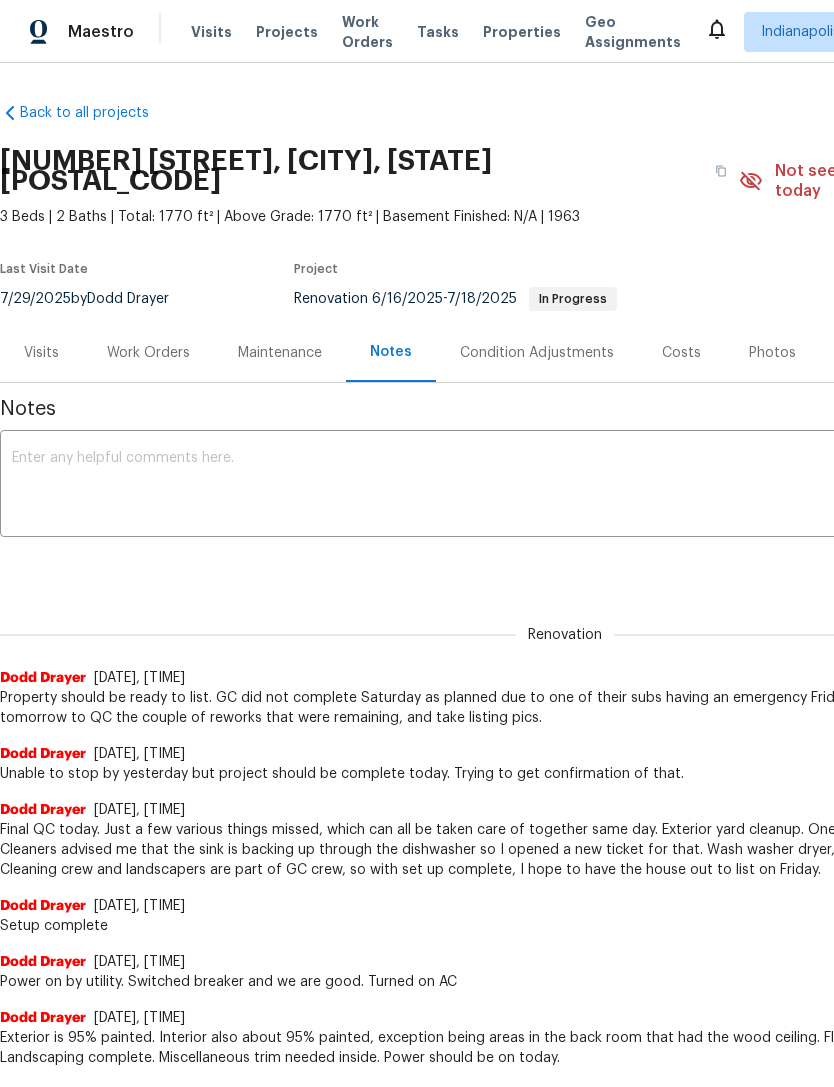 scroll, scrollTop: 0, scrollLeft: 0, axis: both 